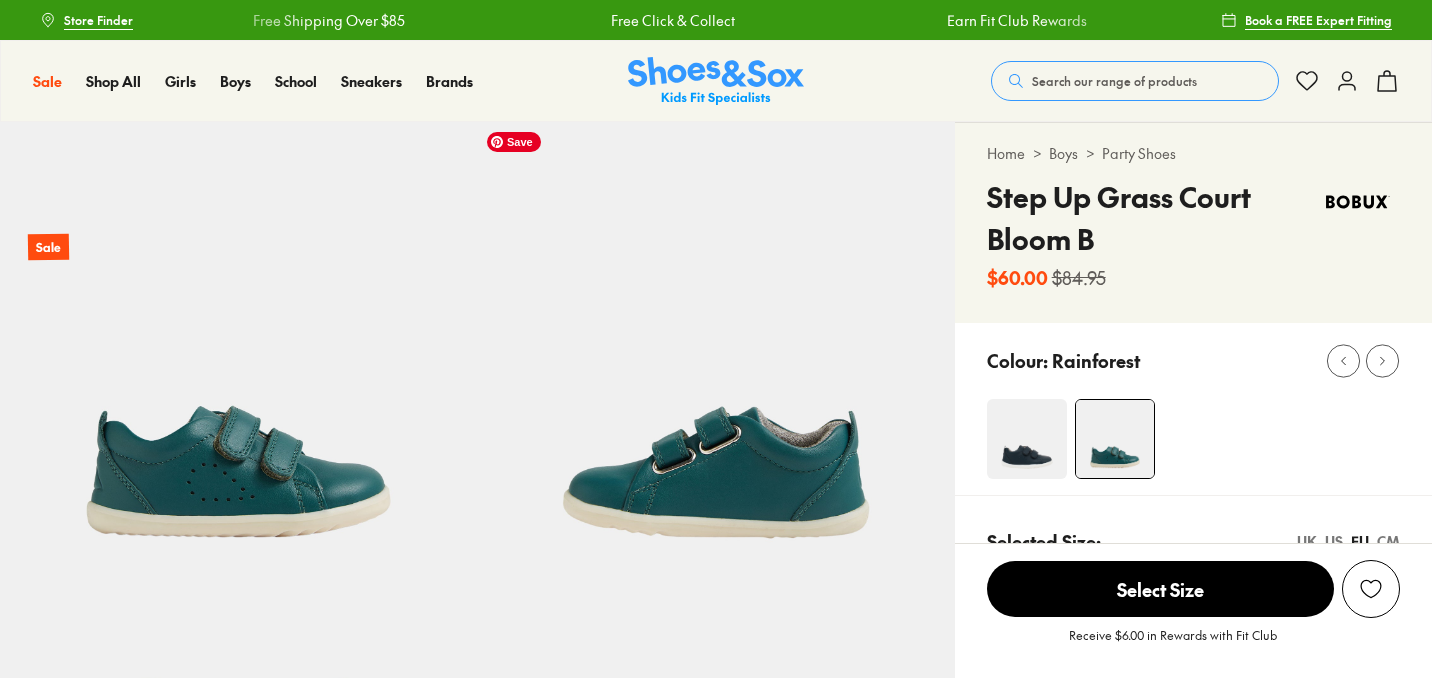 select on "*" 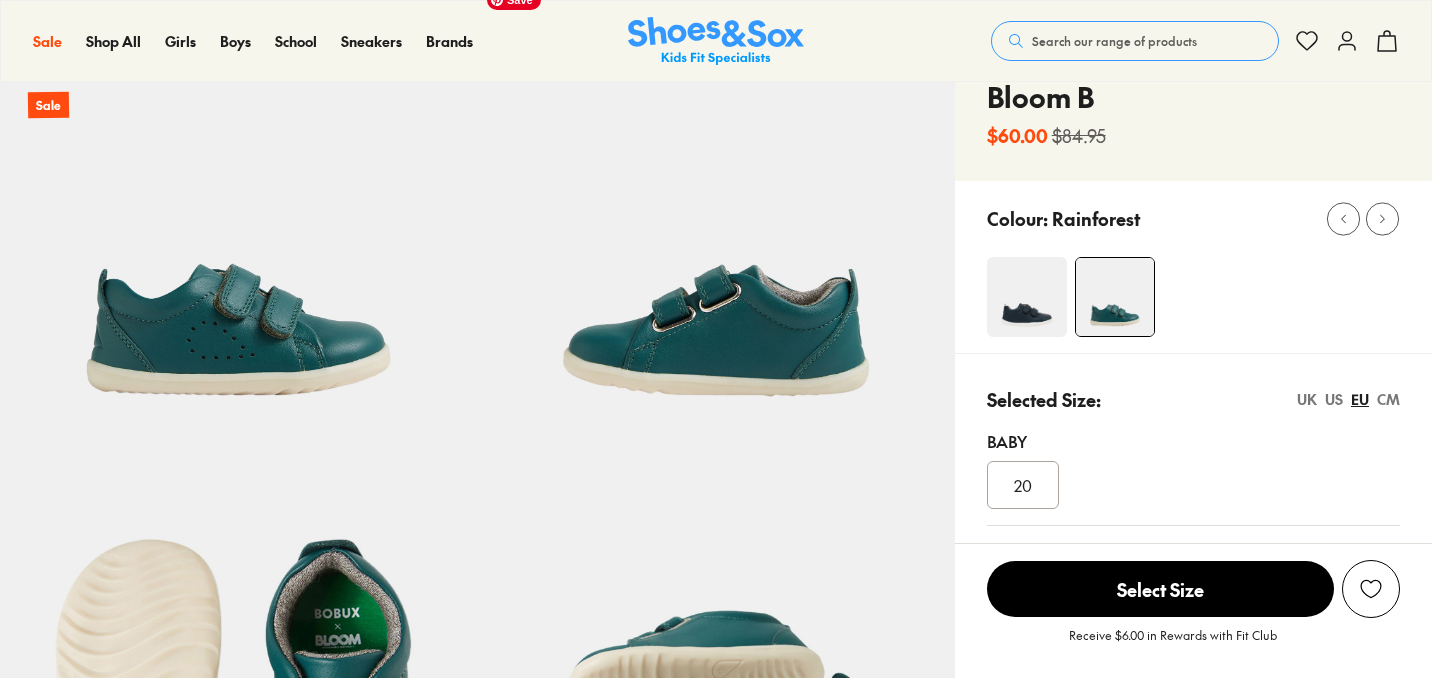 scroll, scrollTop: 0, scrollLeft: 0, axis: both 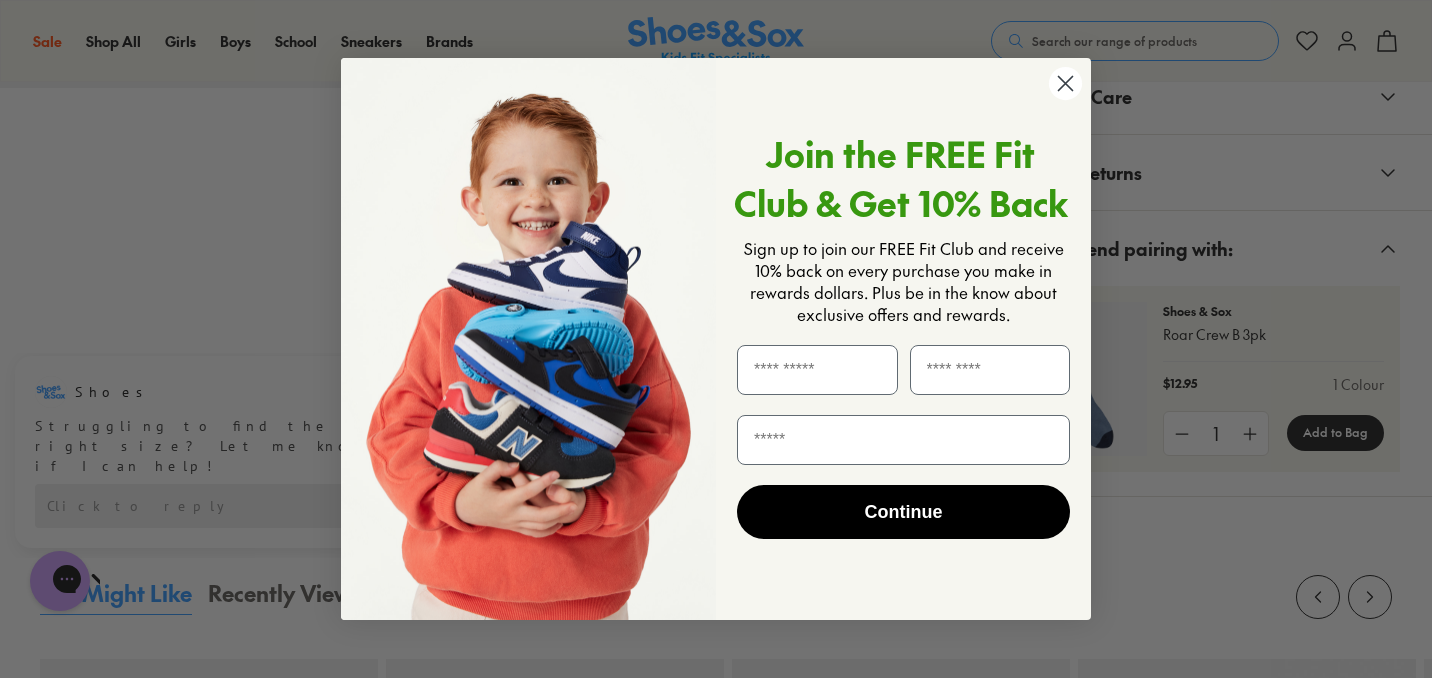 click 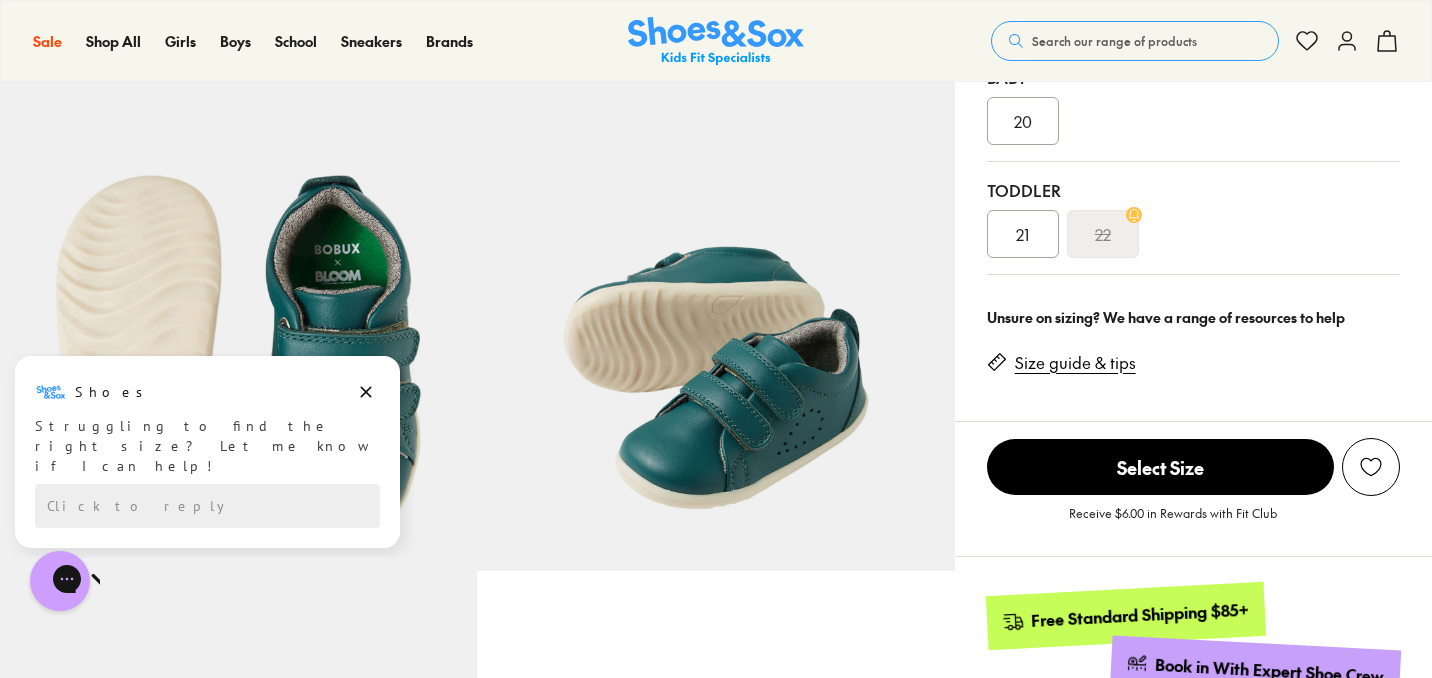 scroll, scrollTop: 478, scrollLeft: 0, axis: vertical 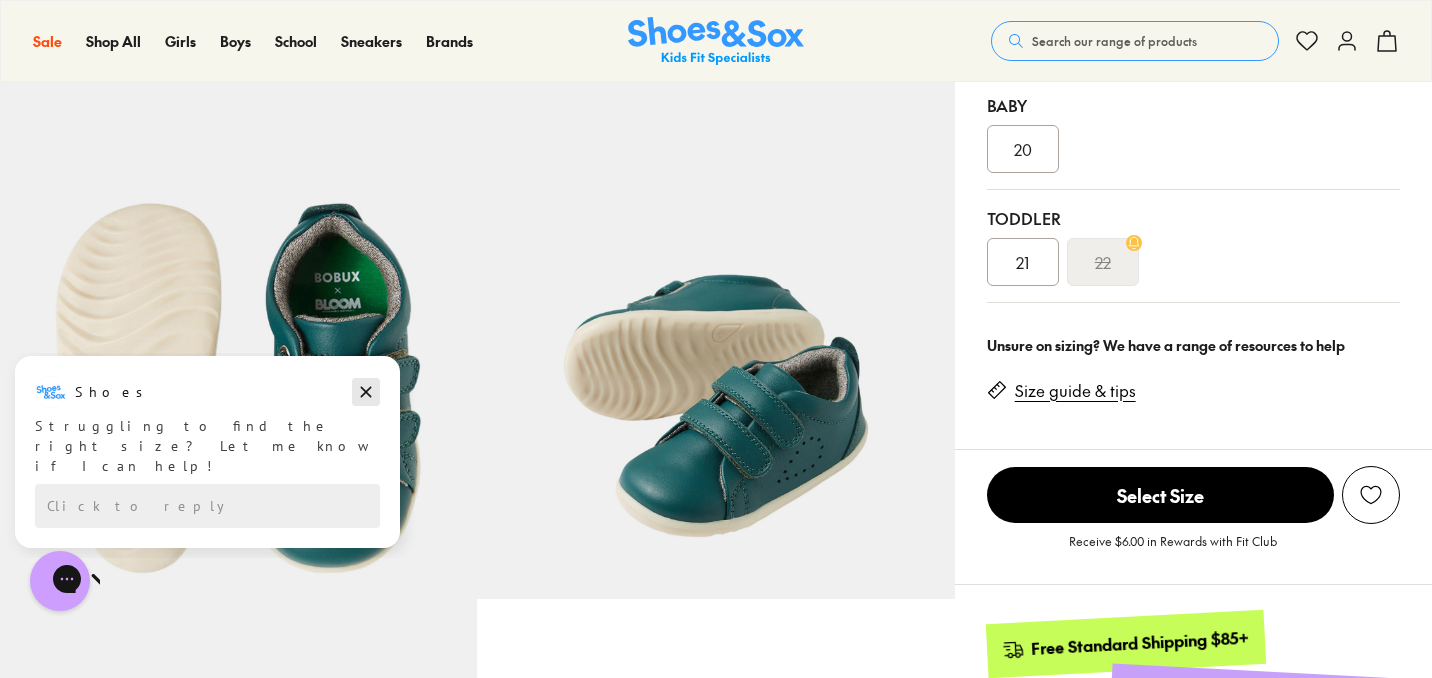 drag, startPoint x: 368, startPoint y: 392, endPoint x: 368, endPoint y: 746, distance: 354 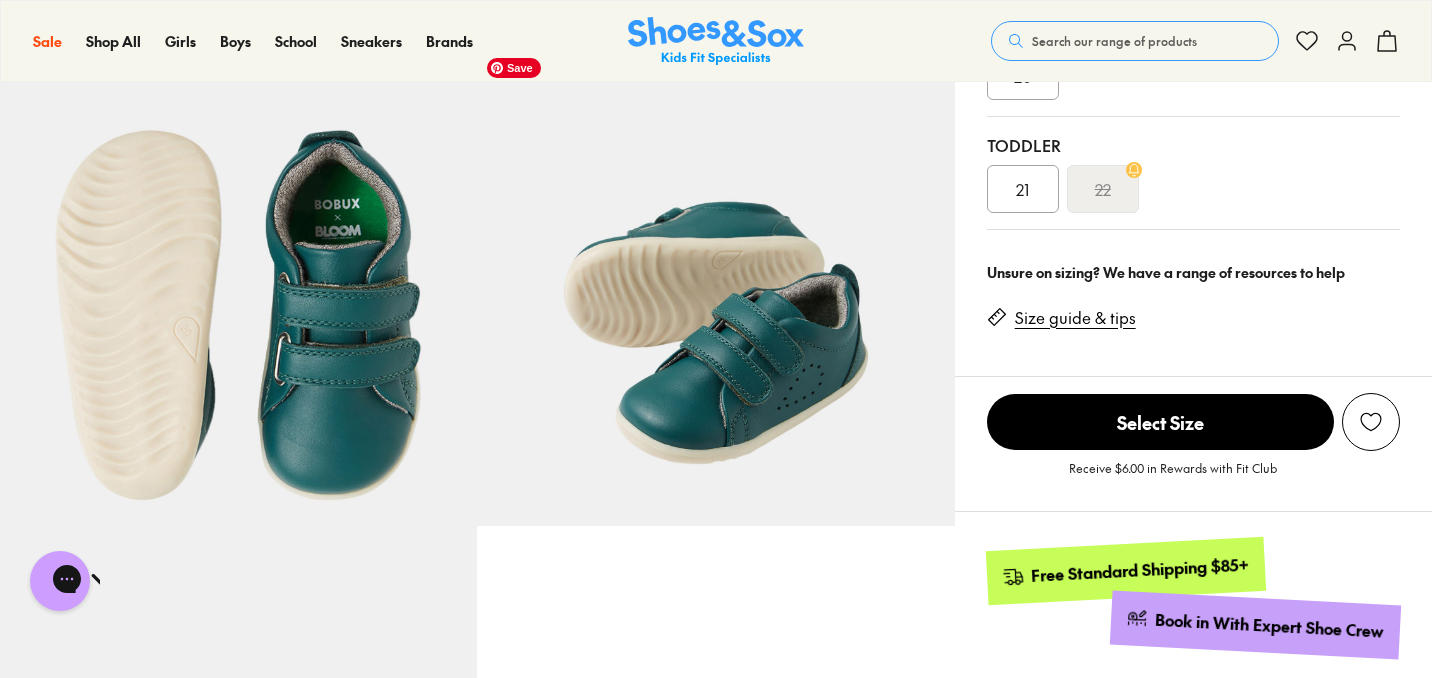 scroll, scrollTop: 544, scrollLeft: 0, axis: vertical 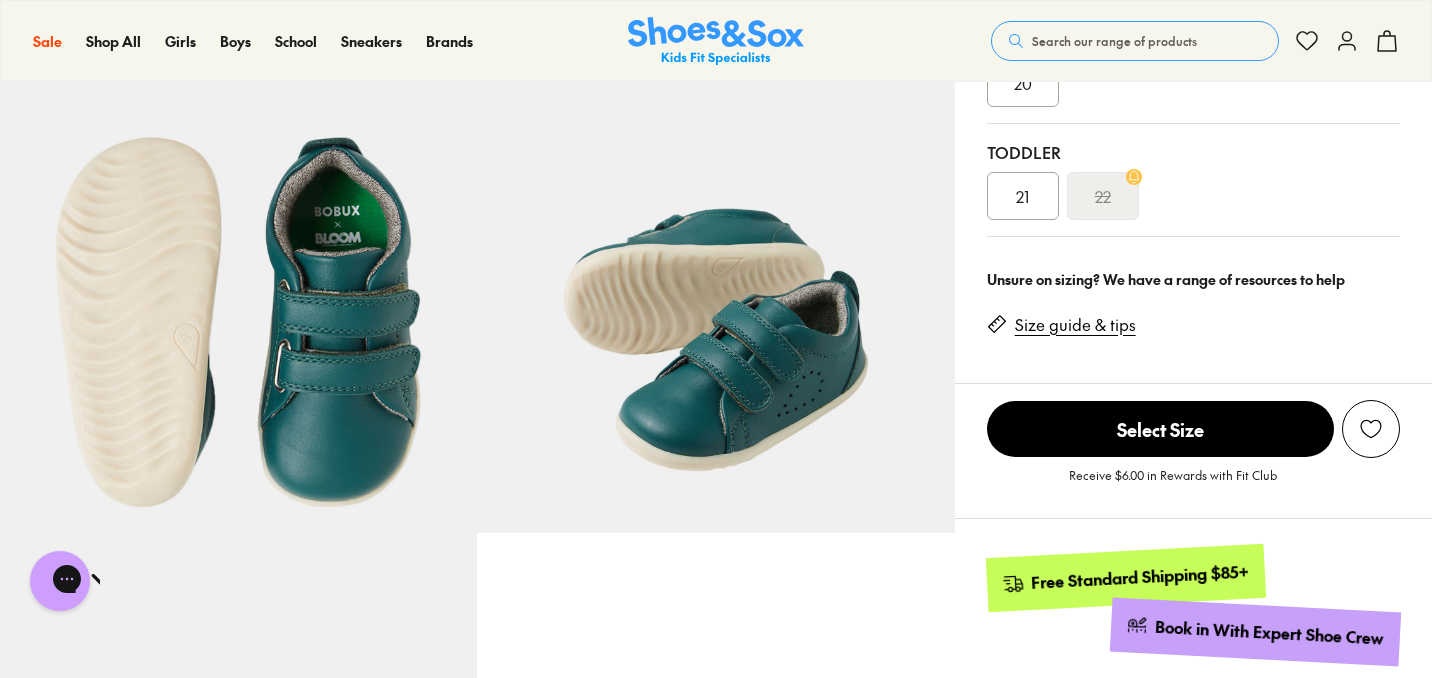 click on "21" at bounding box center [1023, 196] 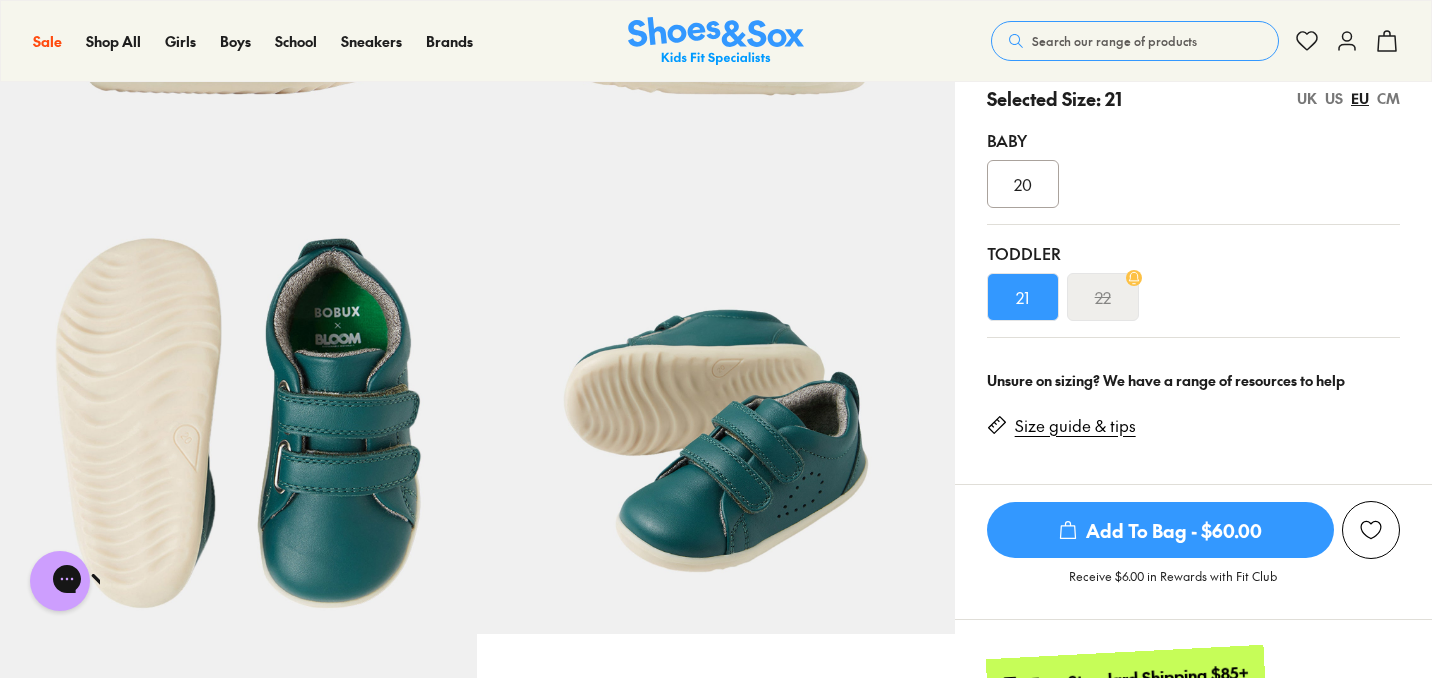 scroll, scrollTop: 441, scrollLeft: 0, axis: vertical 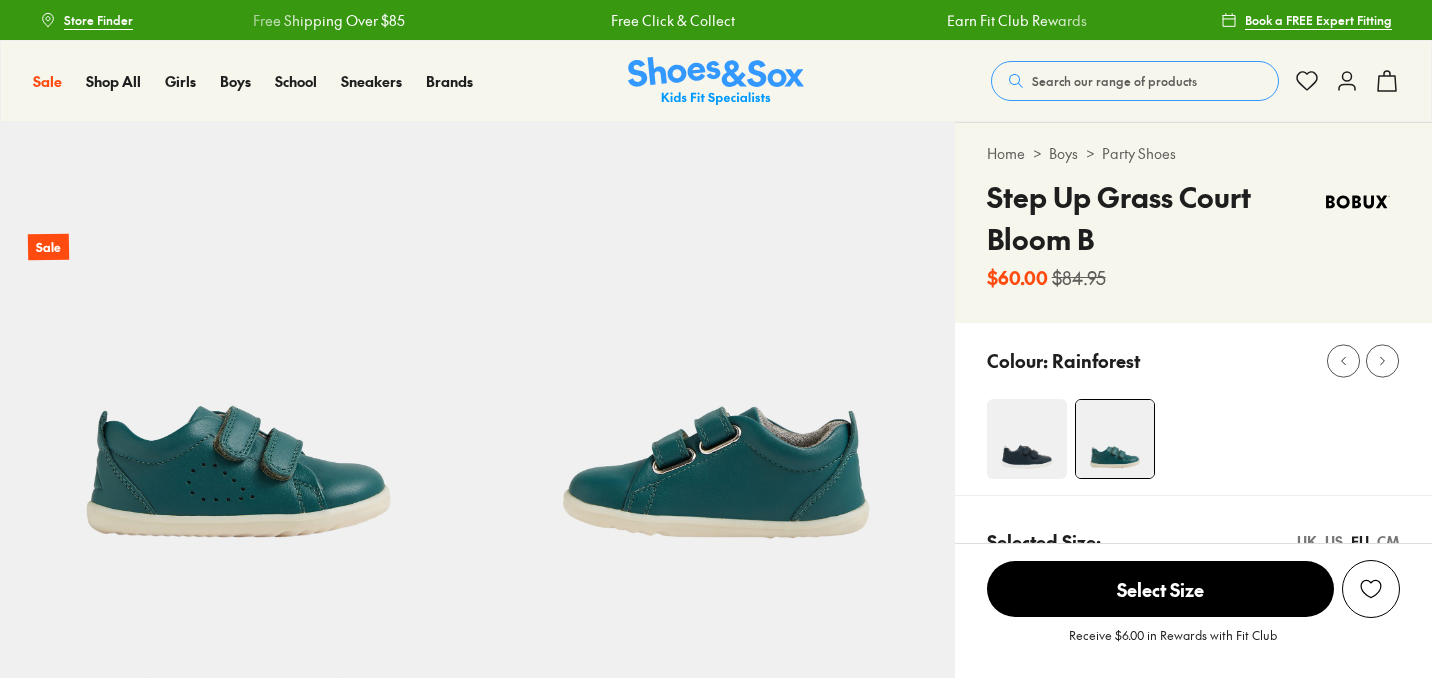 select on "*" 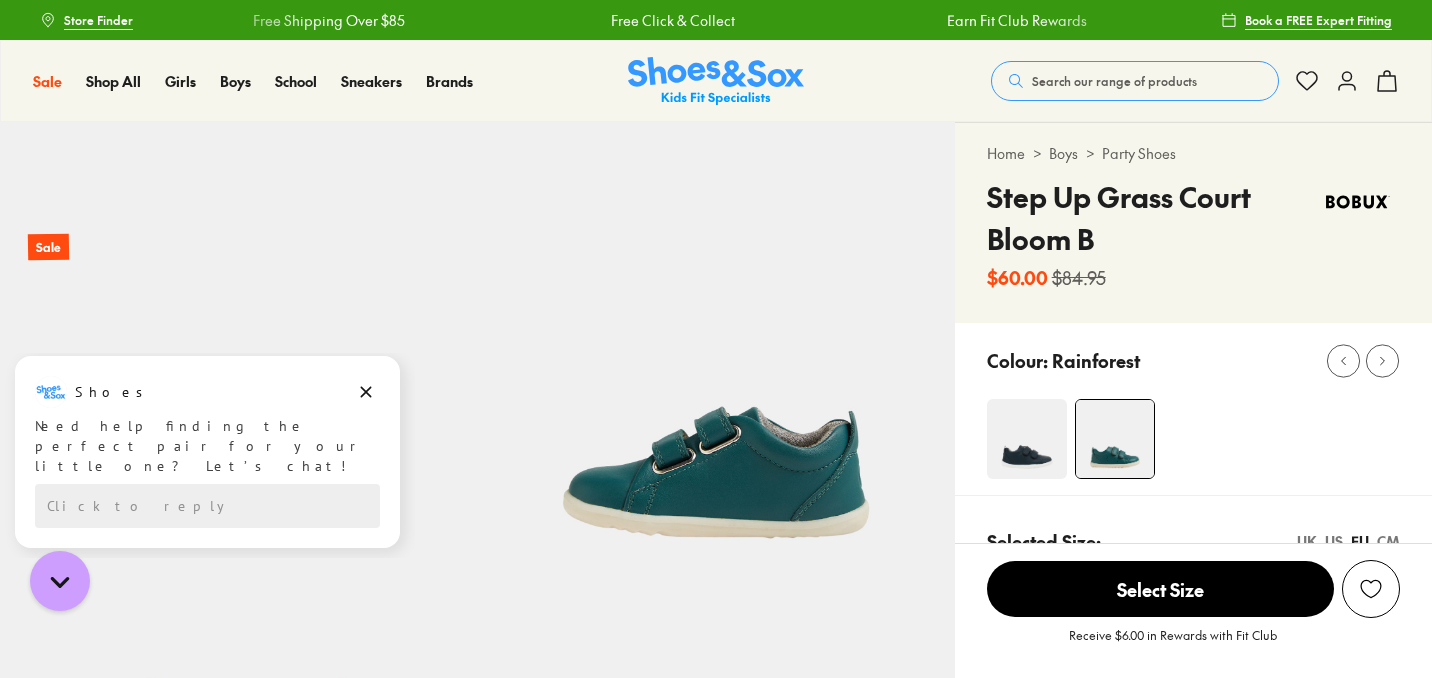 scroll, scrollTop: 0, scrollLeft: 0, axis: both 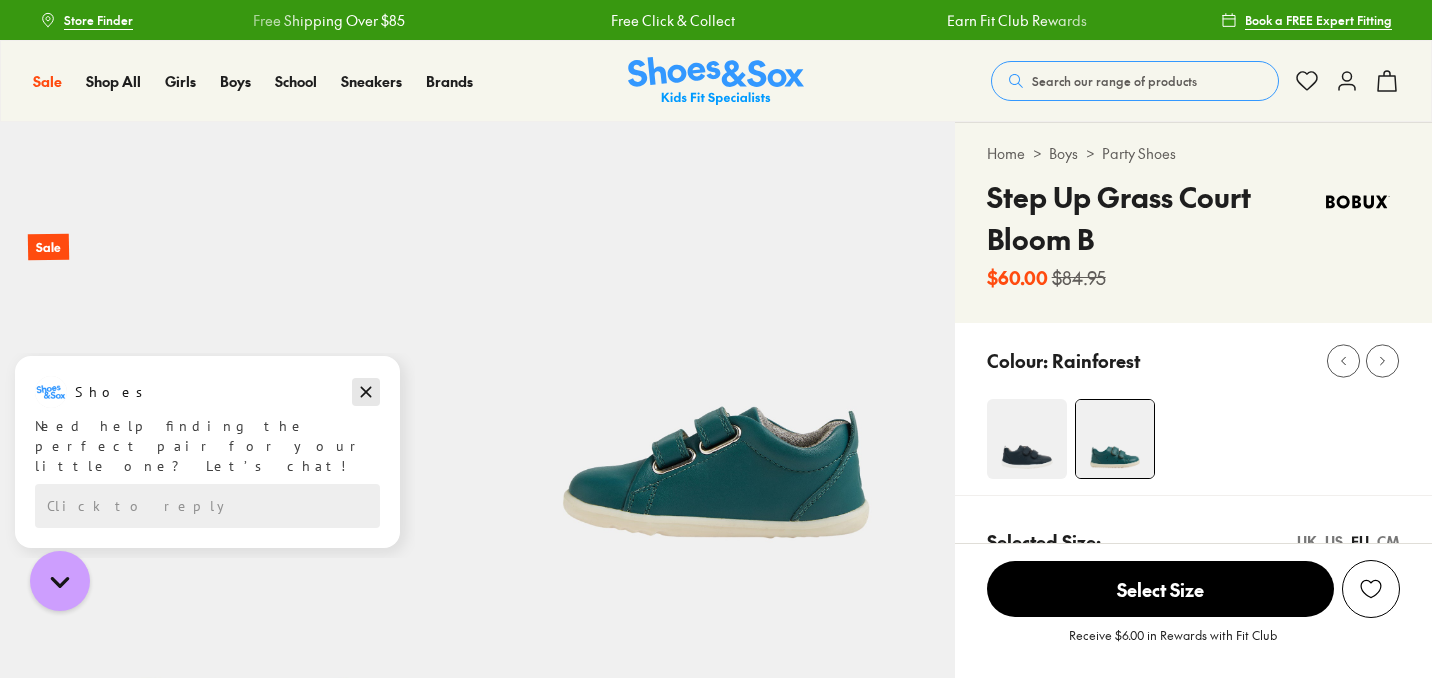 drag, startPoint x: 364, startPoint y: 395, endPoint x: 363, endPoint y: 748, distance: 353.0014 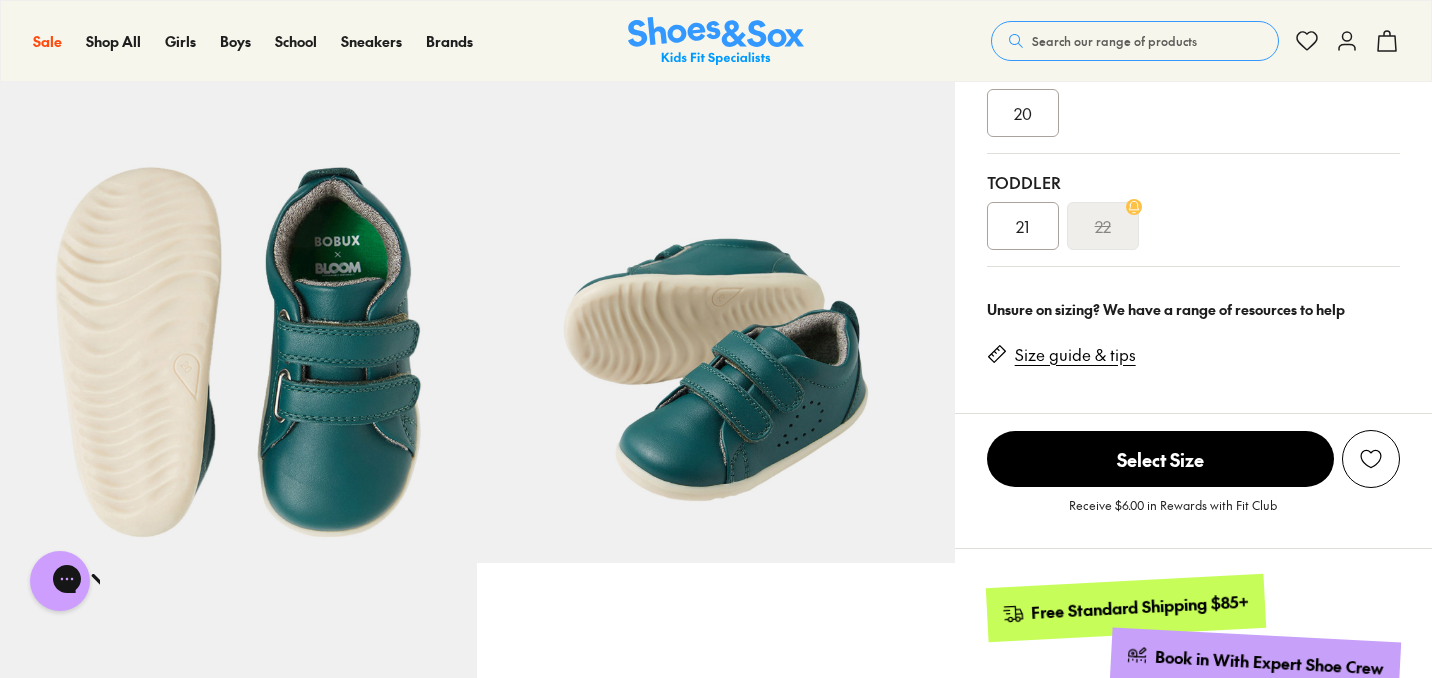 scroll, scrollTop: 510, scrollLeft: 0, axis: vertical 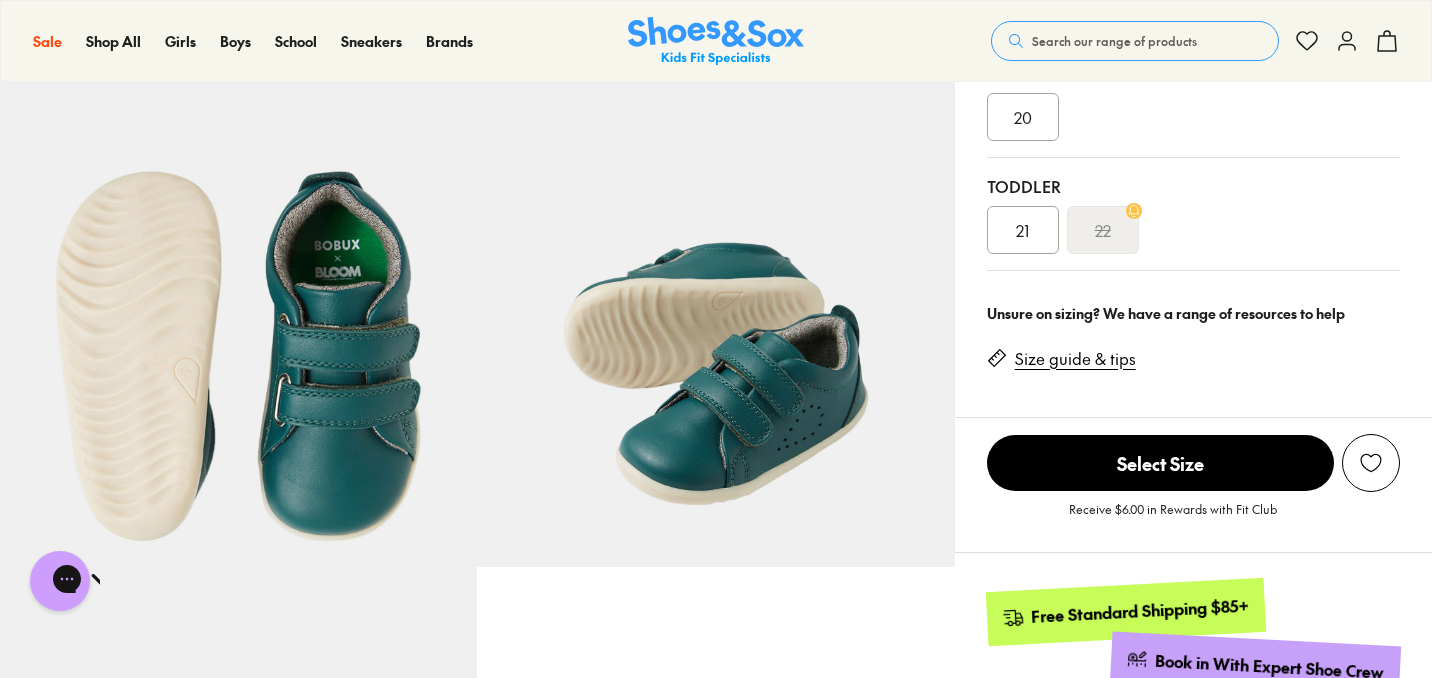 click on "21" at bounding box center [1023, 230] 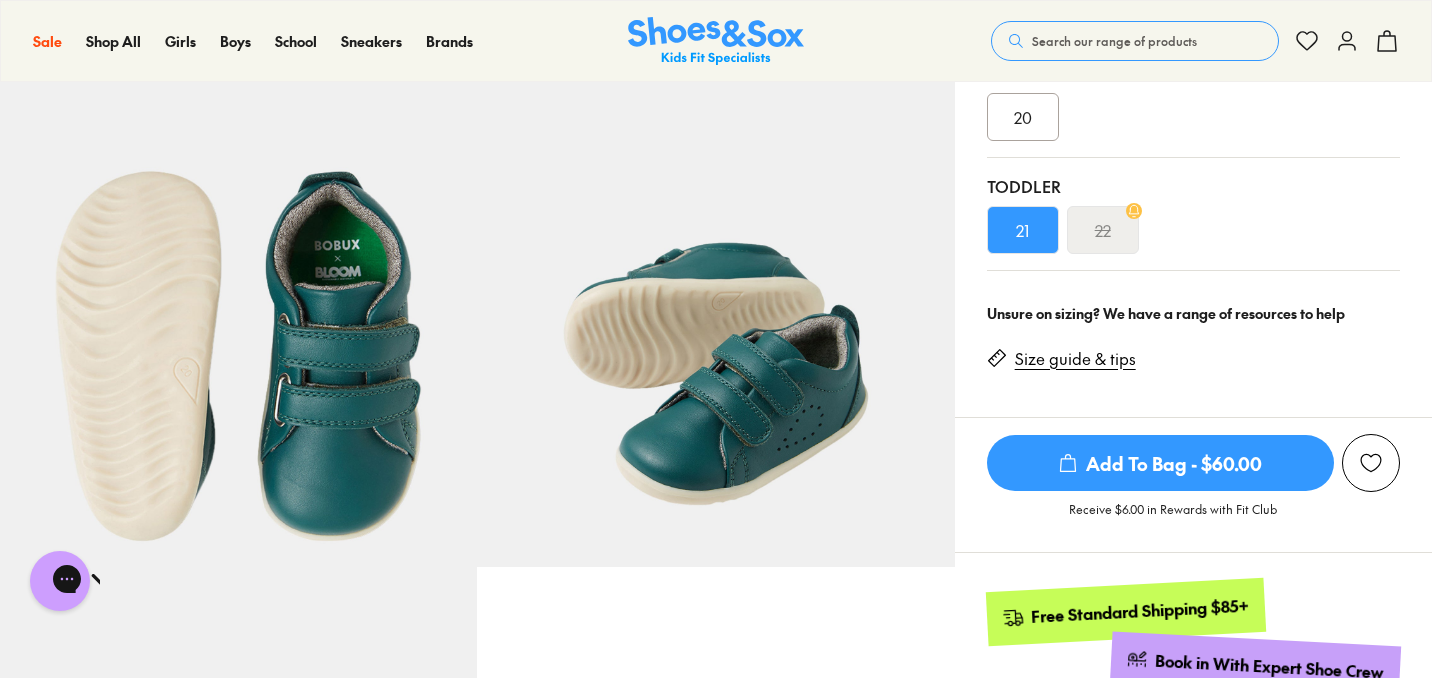 click on "Add To Bag - $60.00" at bounding box center [1160, 463] 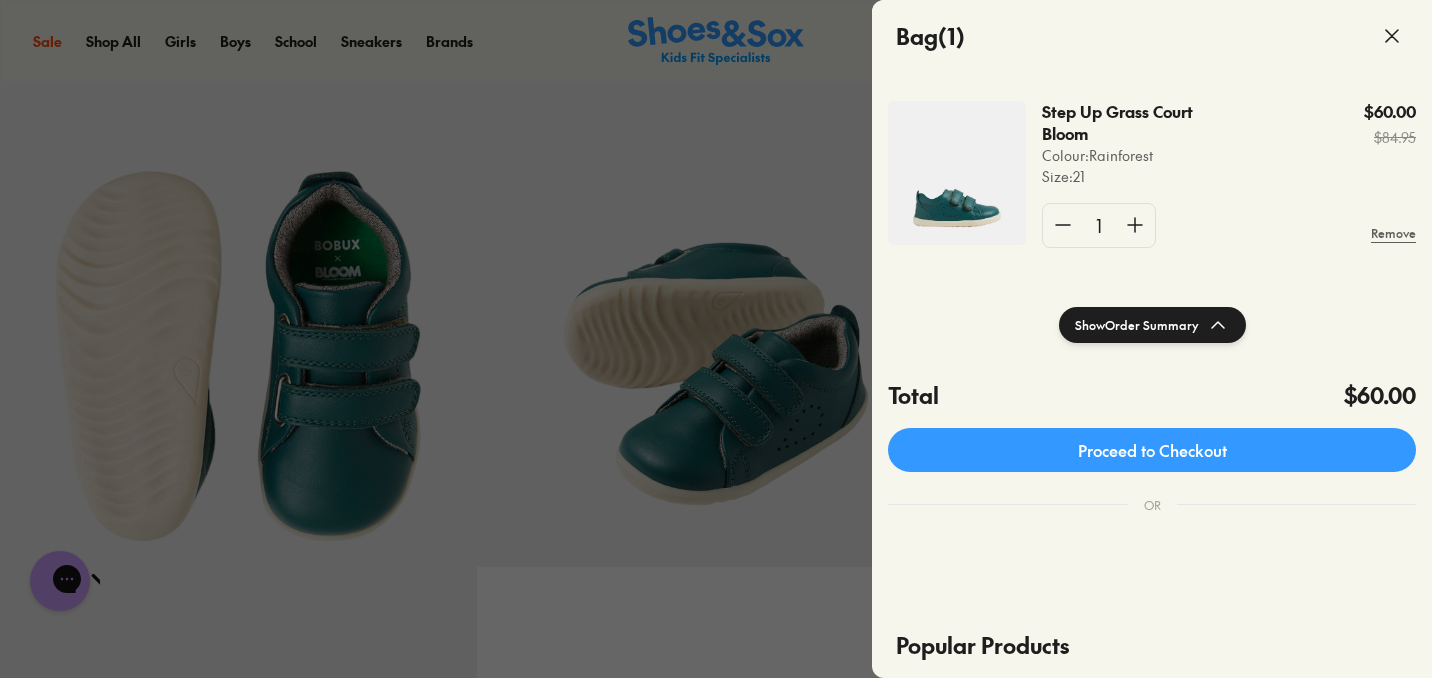 scroll, scrollTop: 272, scrollLeft: 0, axis: vertical 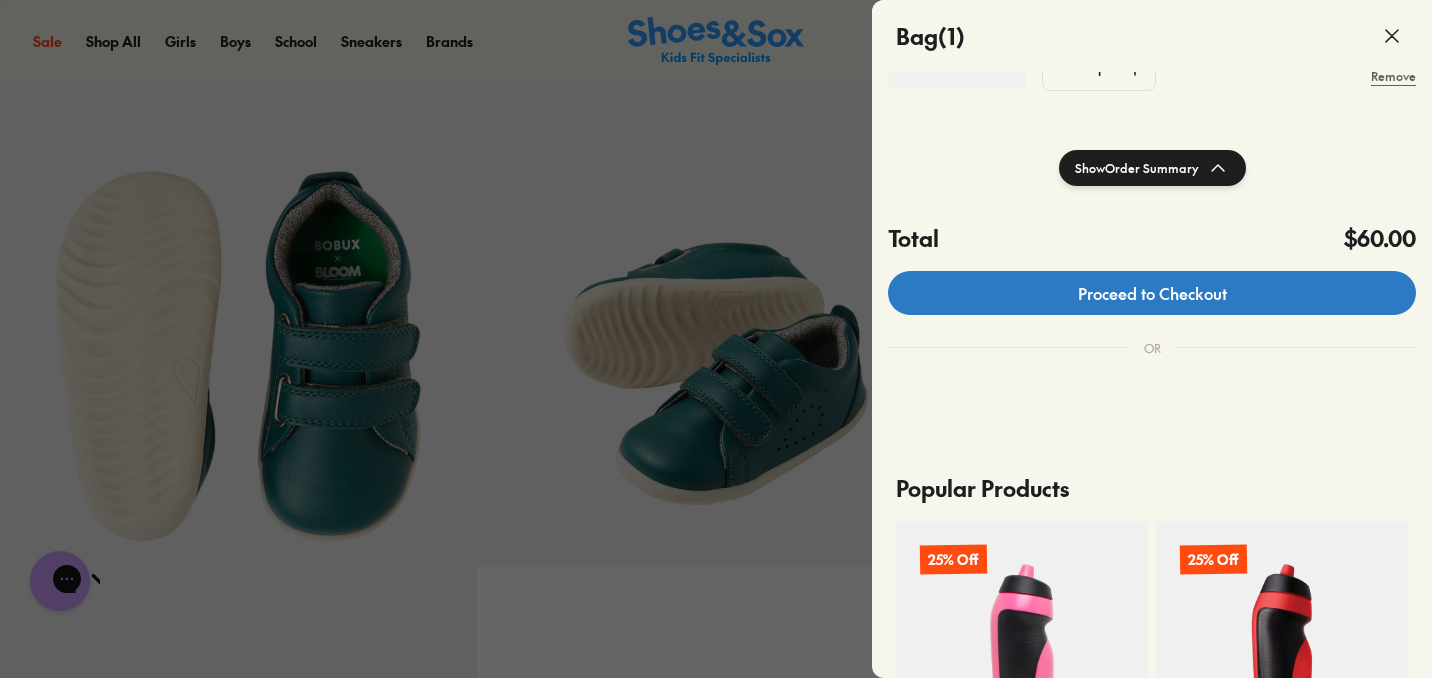 click on "Proceed to Checkout" 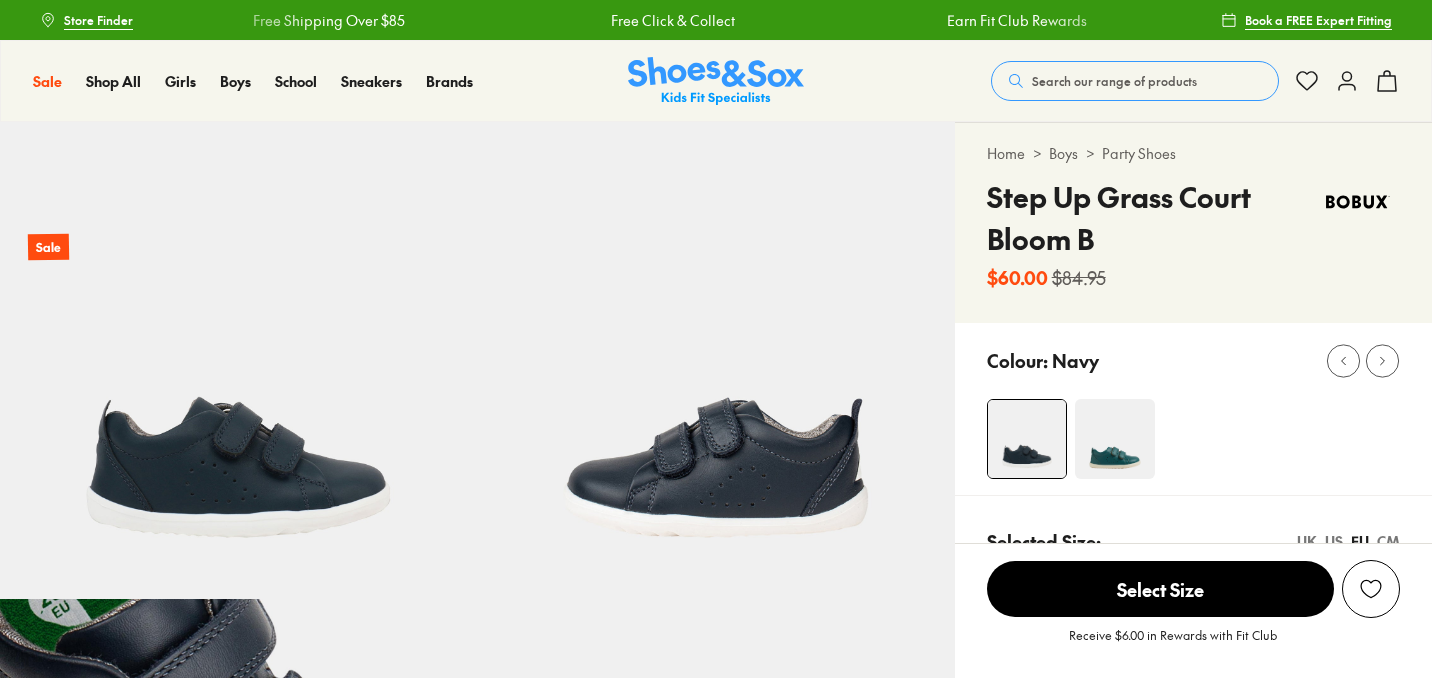 scroll, scrollTop: 0, scrollLeft: 0, axis: both 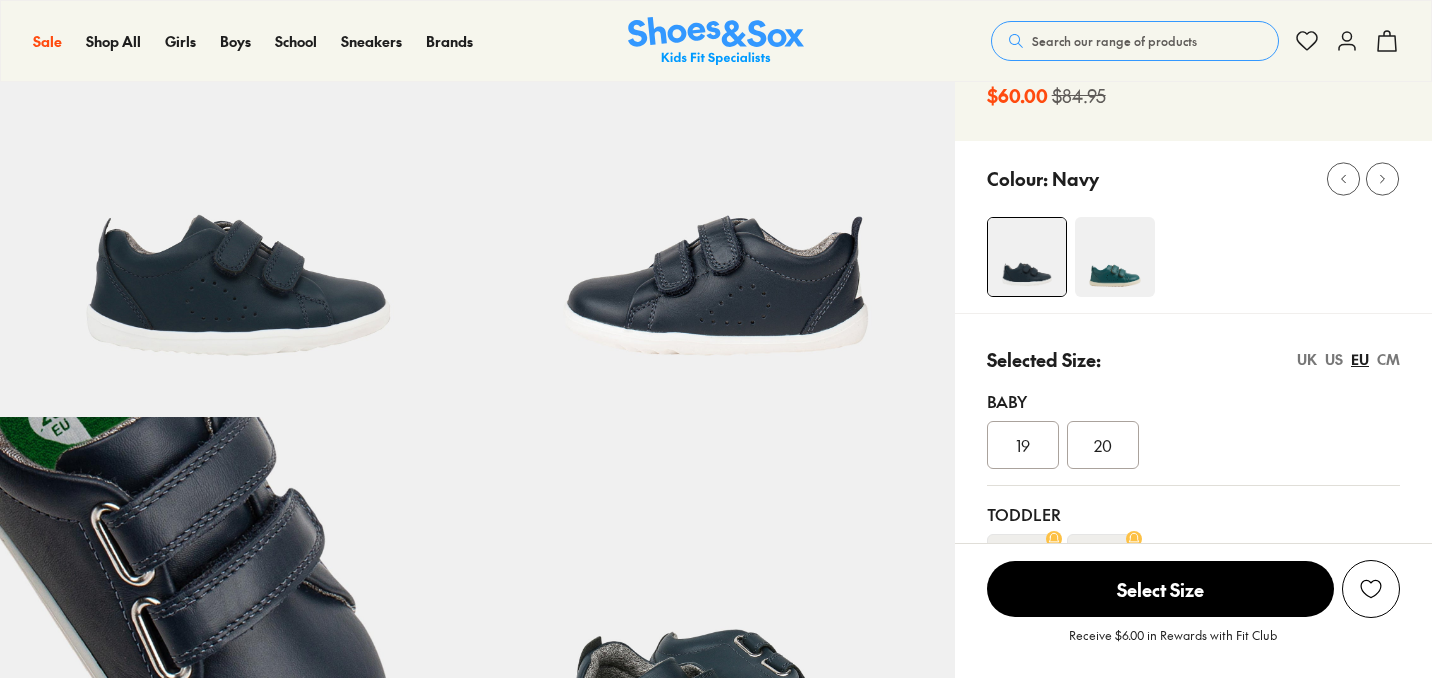click at bounding box center (1115, 257) 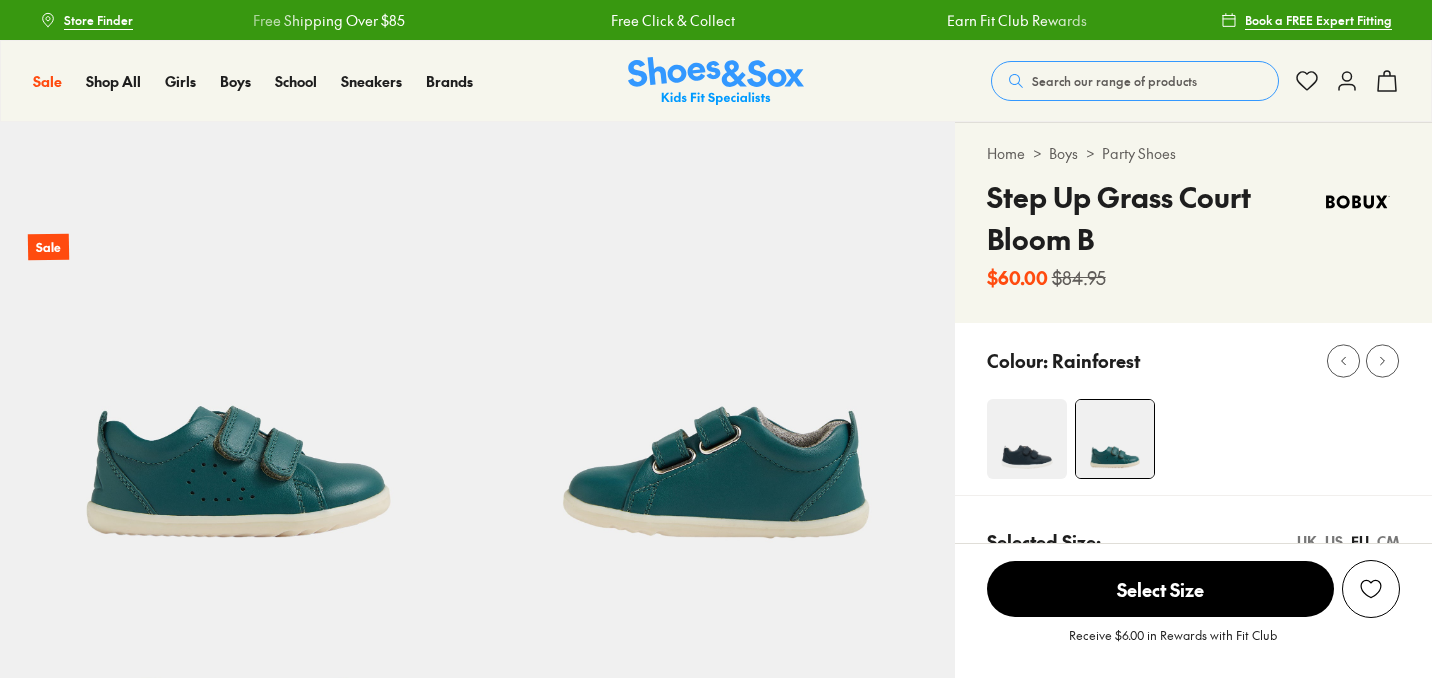 select on "*" 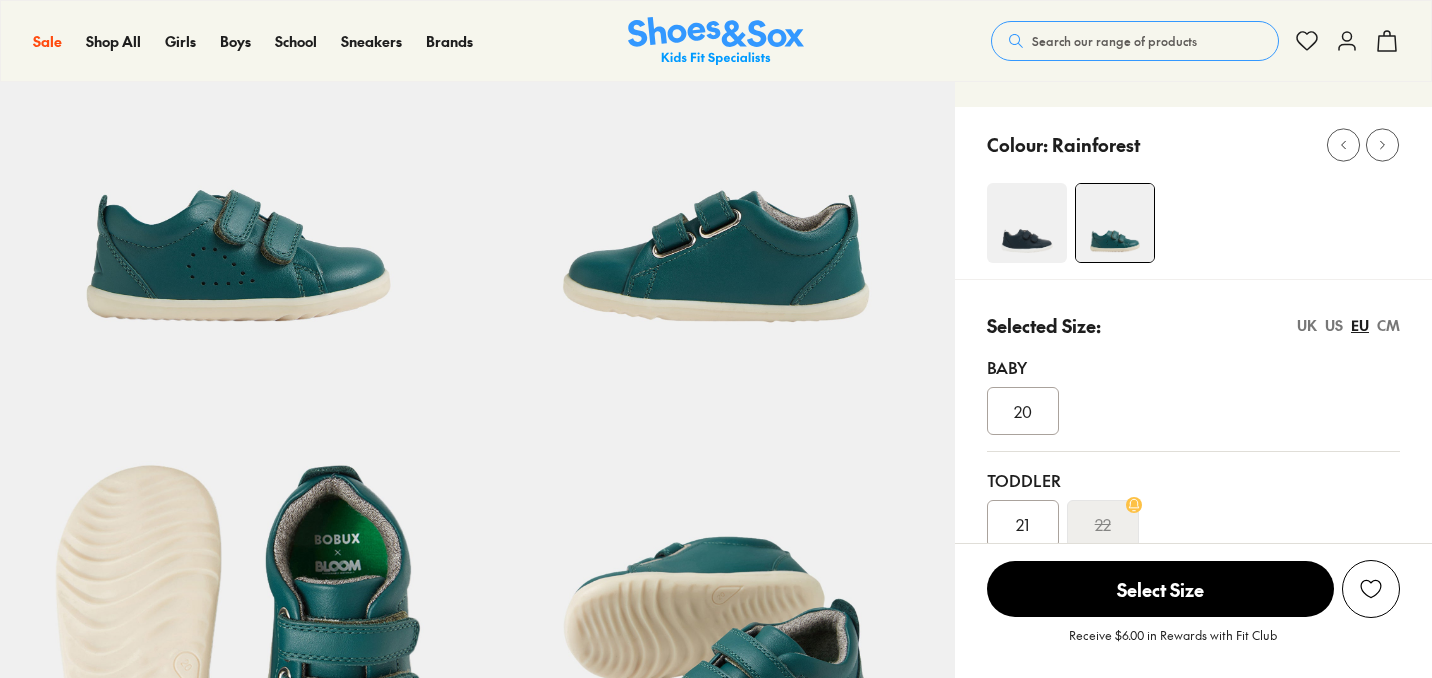 scroll, scrollTop: 0, scrollLeft: 0, axis: both 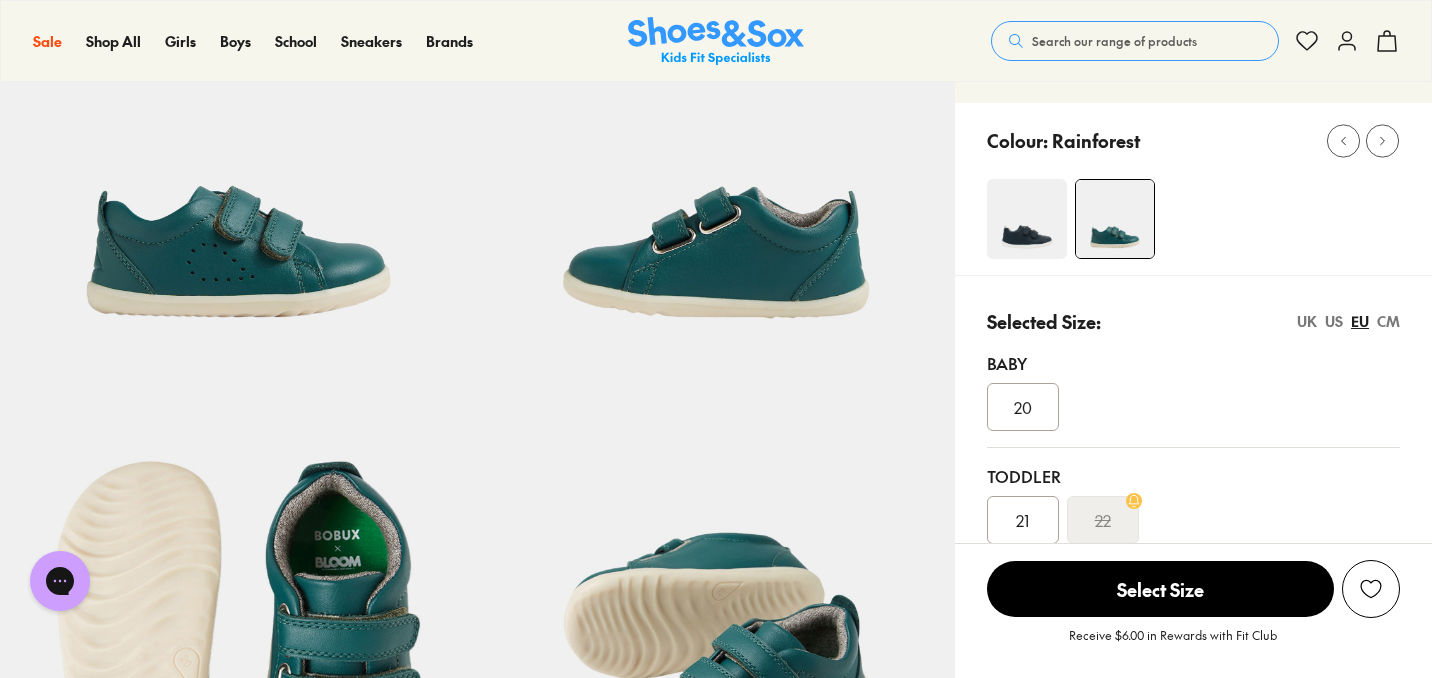 click at bounding box center (1027, 219) 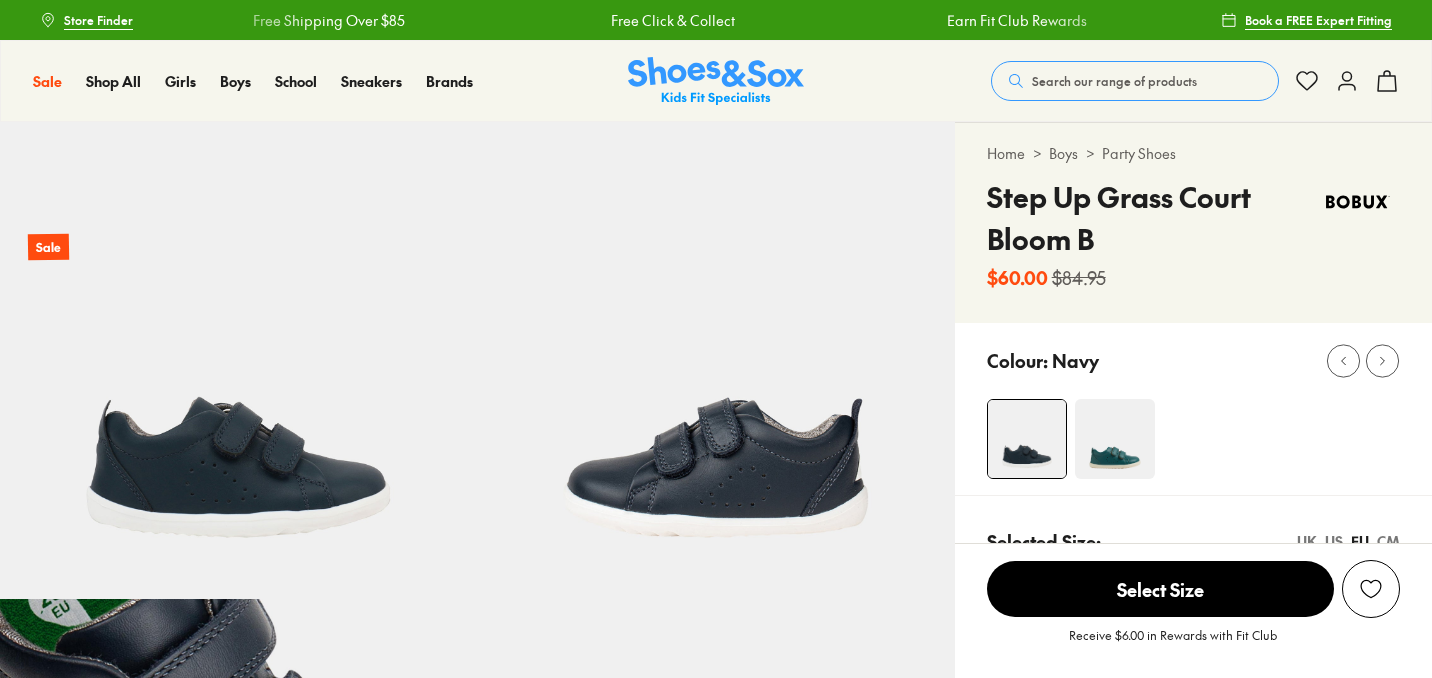 select on "*" 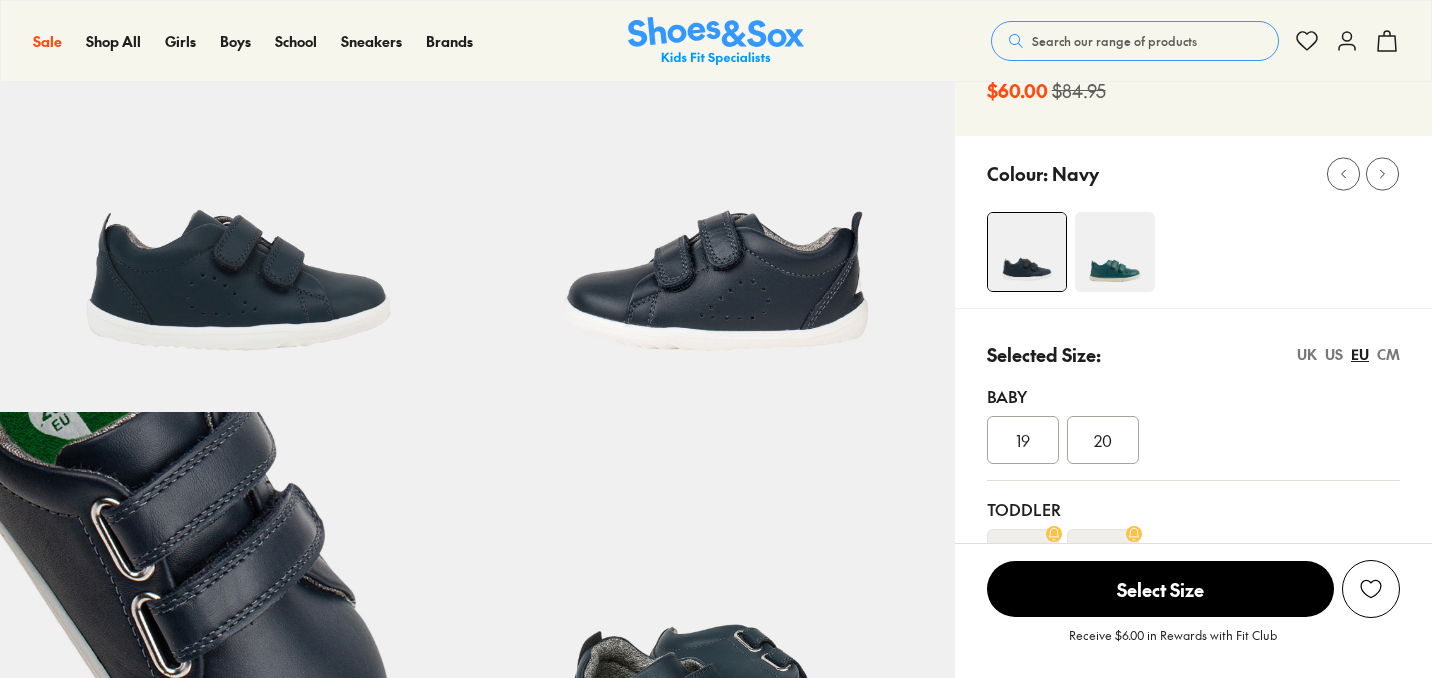 scroll, scrollTop: 0, scrollLeft: 0, axis: both 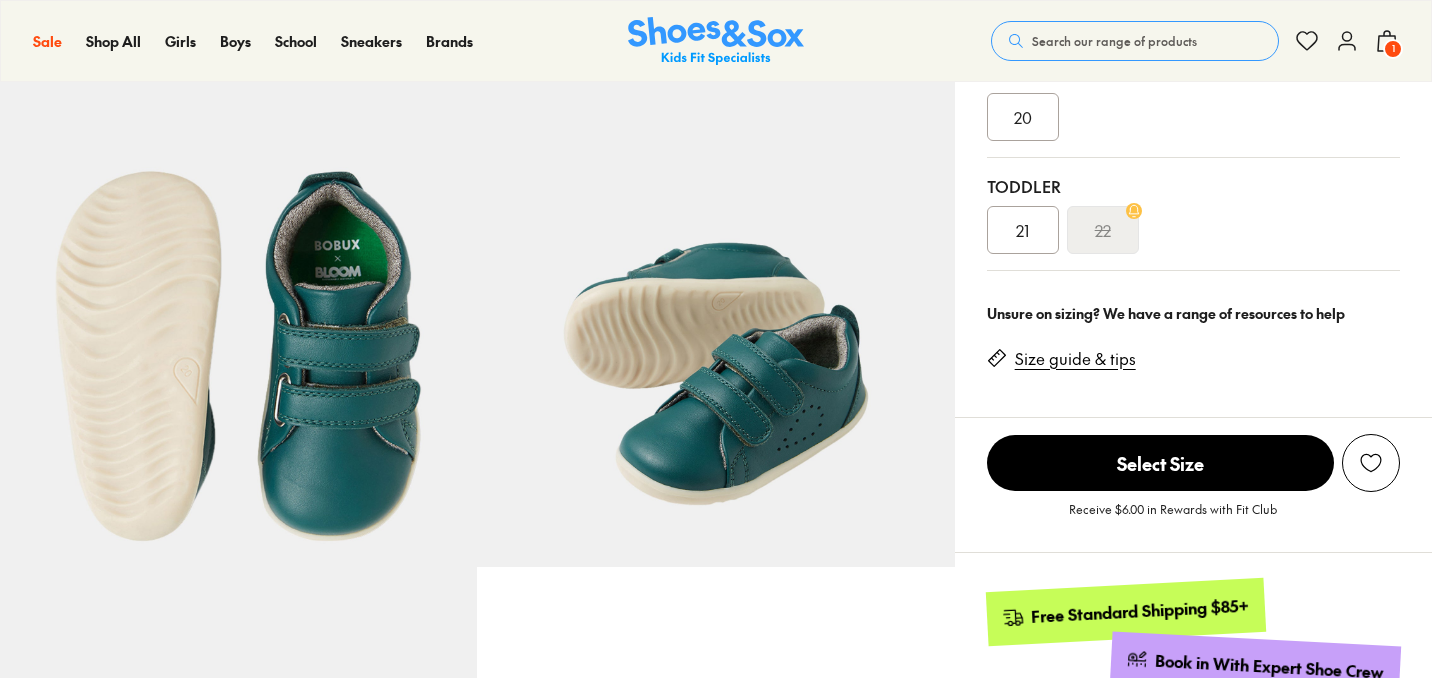 select on "*" 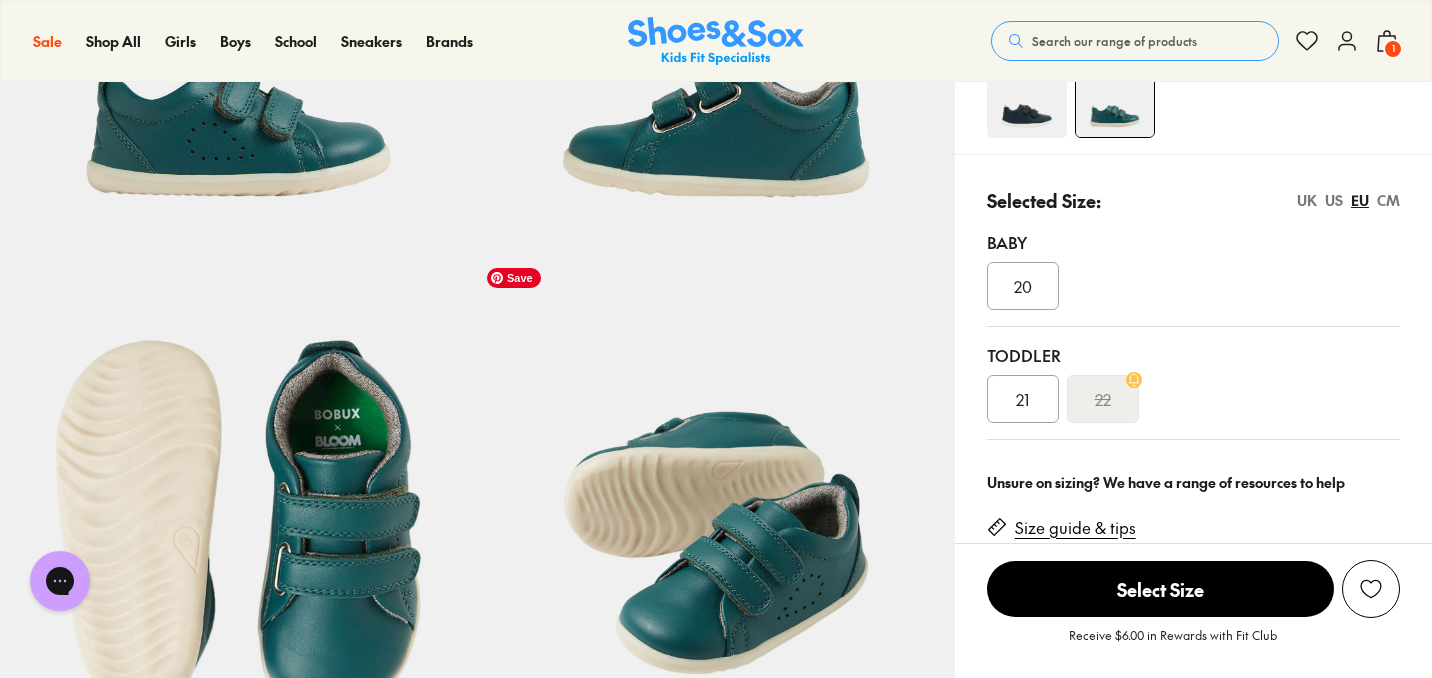 scroll, scrollTop: 0, scrollLeft: 0, axis: both 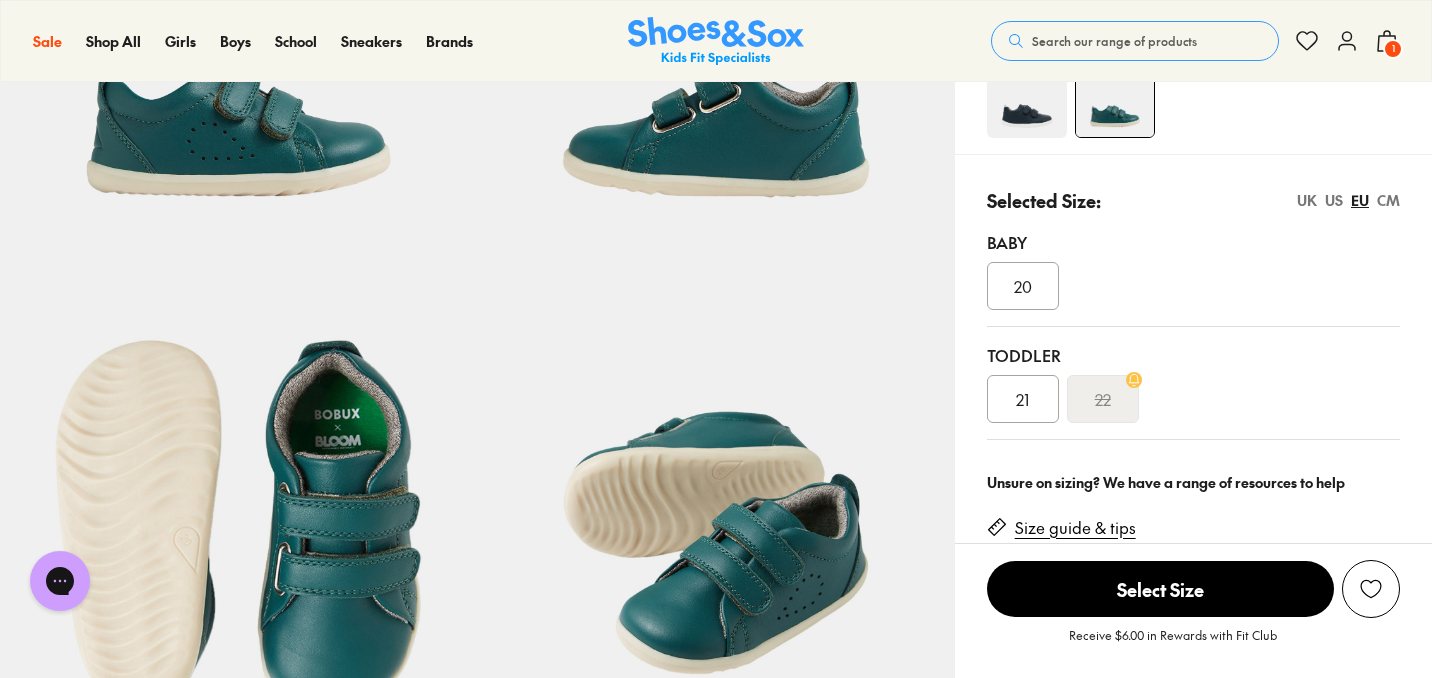 click on "21" at bounding box center [1023, 399] 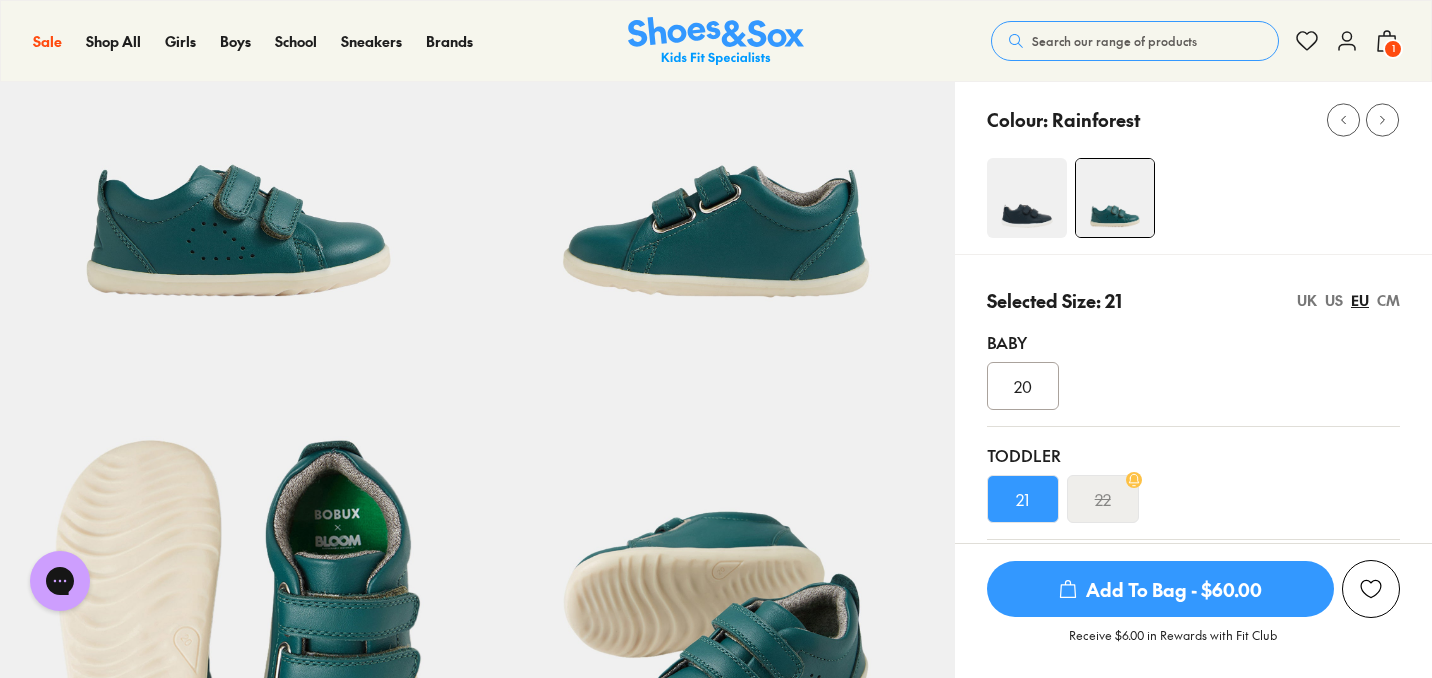 scroll, scrollTop: 0, scrollLeft: 0, axis: both 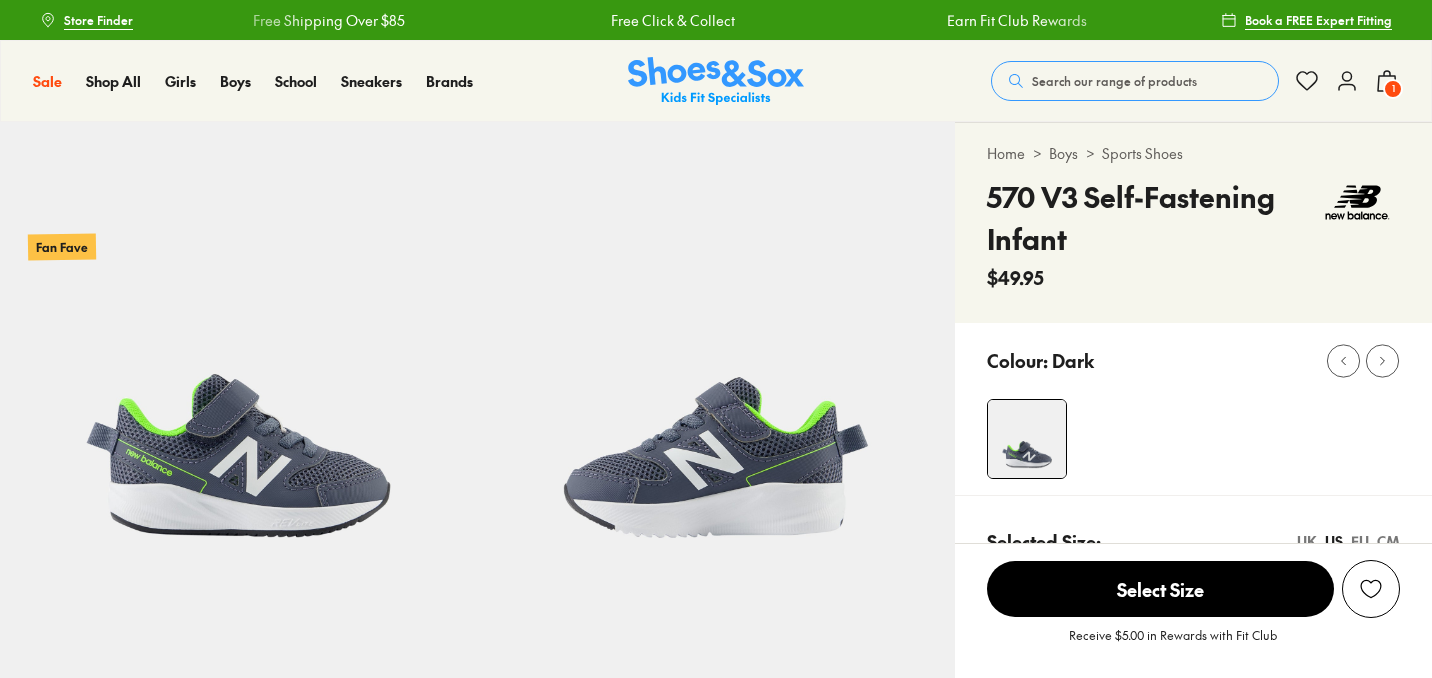 select on "*" 